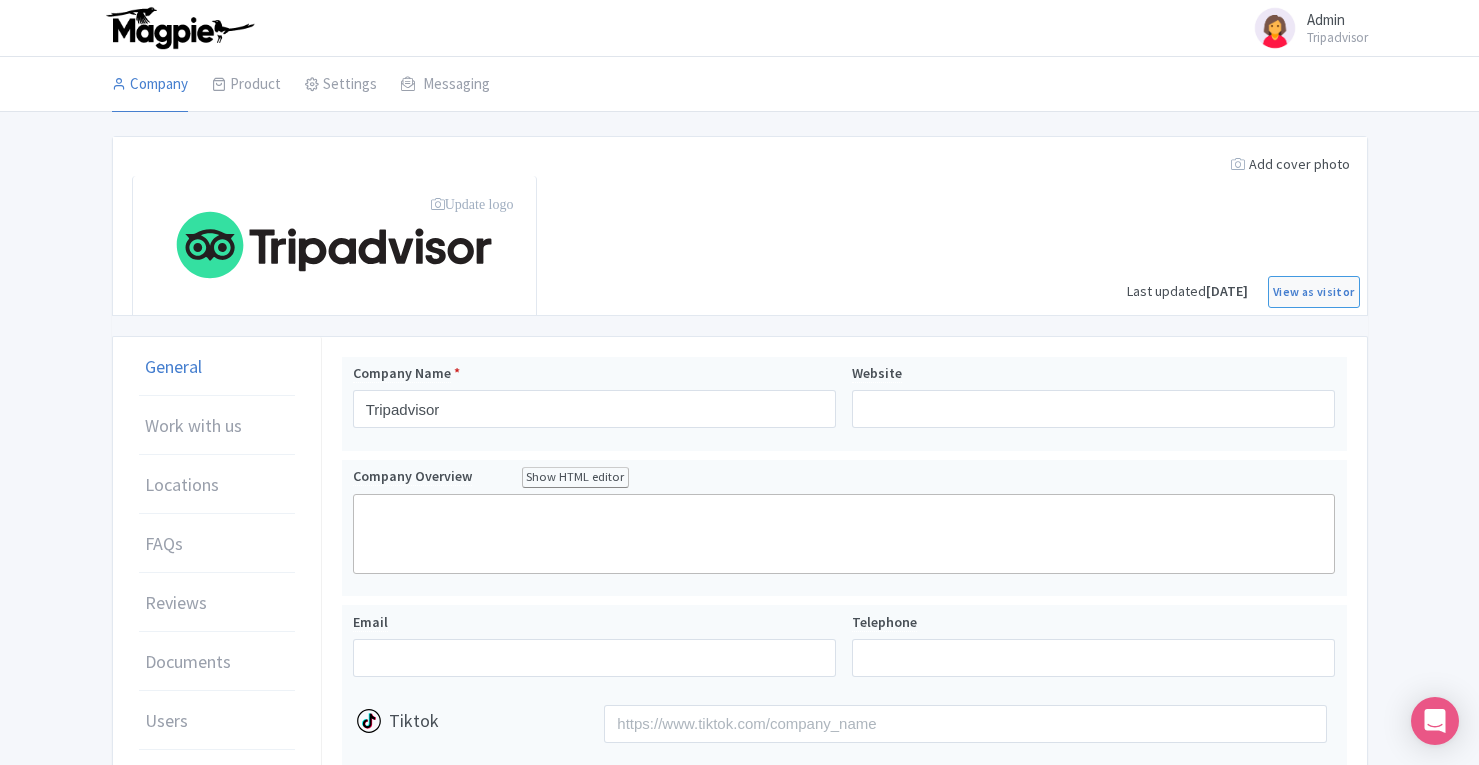 scroll, scrollTop: 0, scrollLeft: 0, axis: both 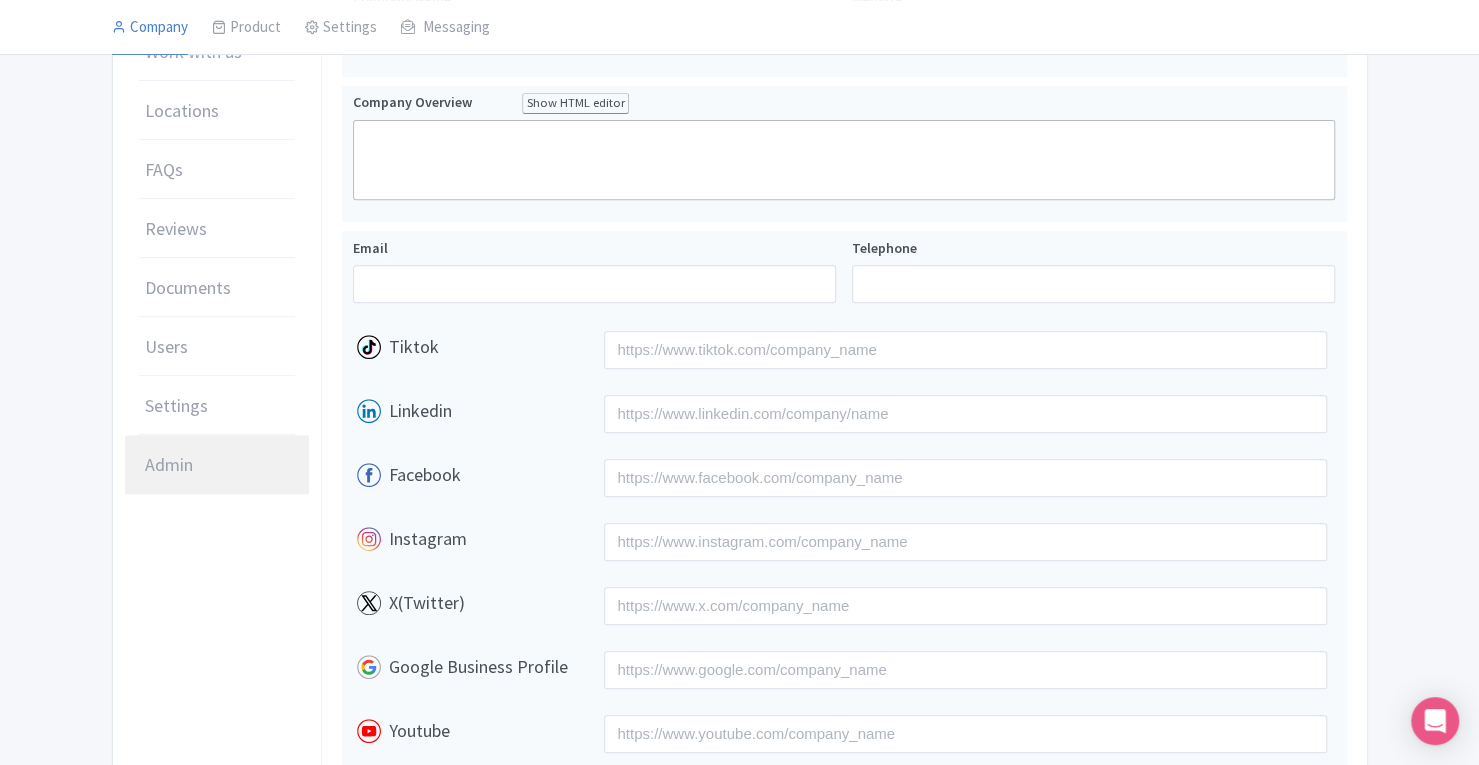 click on "Admin" at bounding box center [169, 464] 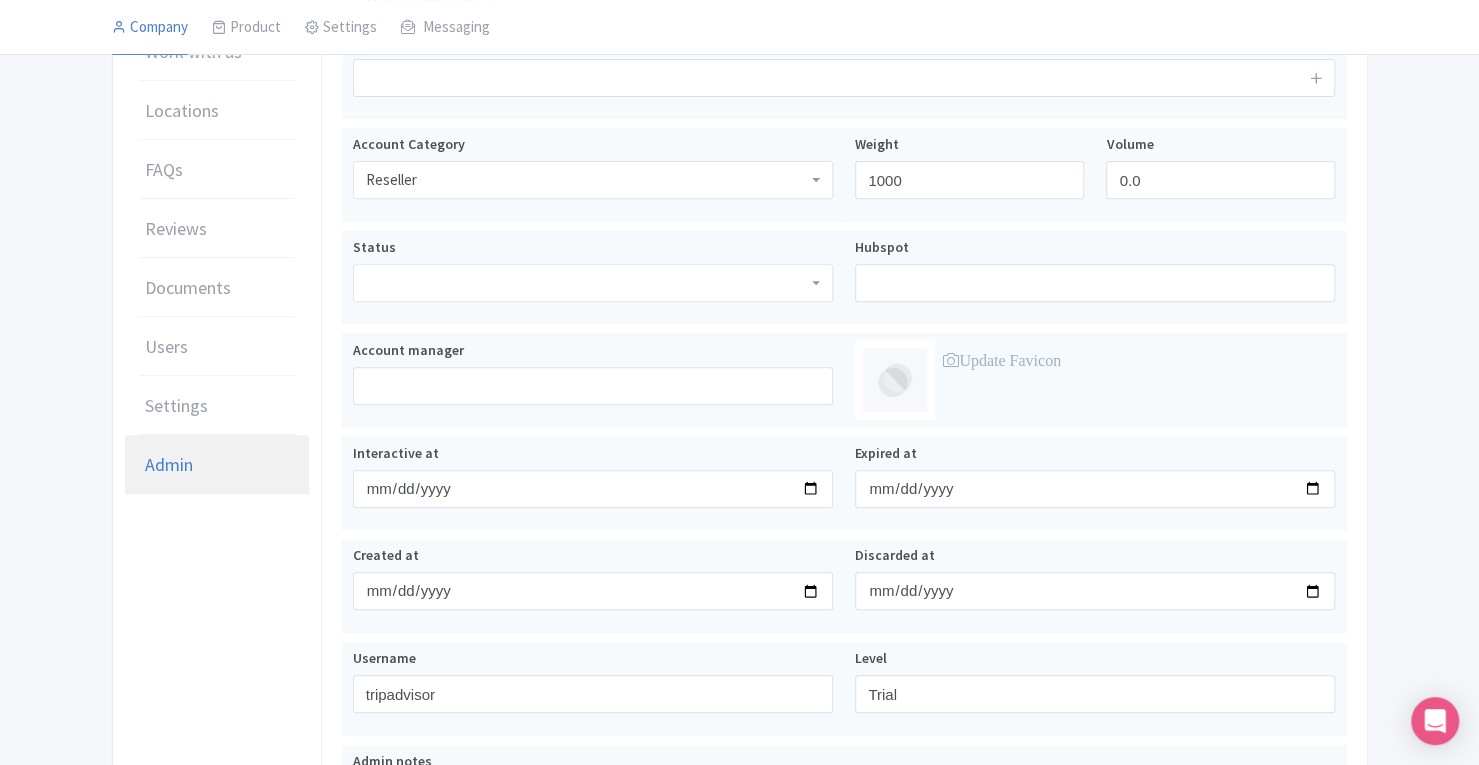 scroll, scrollTop: 342, scrollLeft: 0, axis: vertical 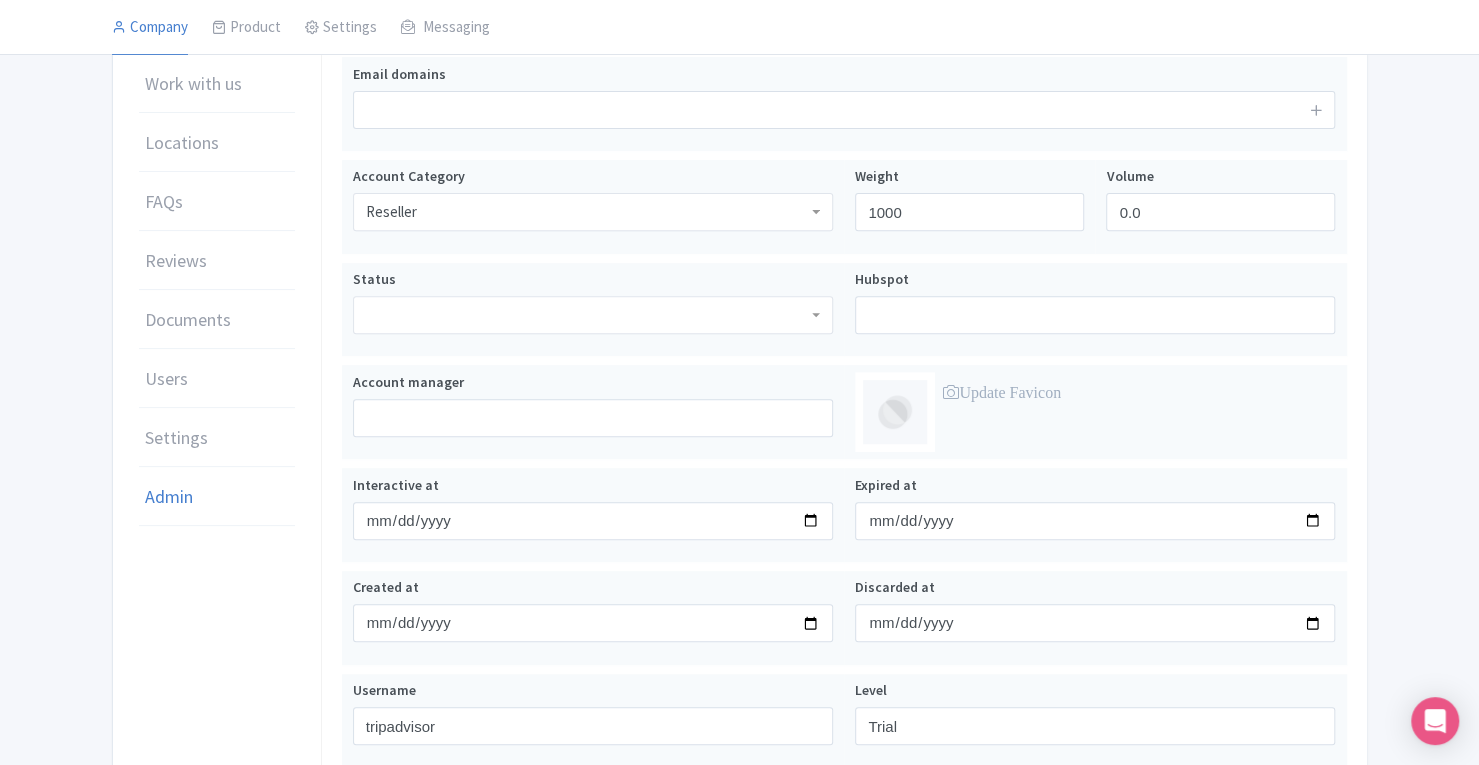 click on "Update Favicon" at bounding box center (1002, 392) 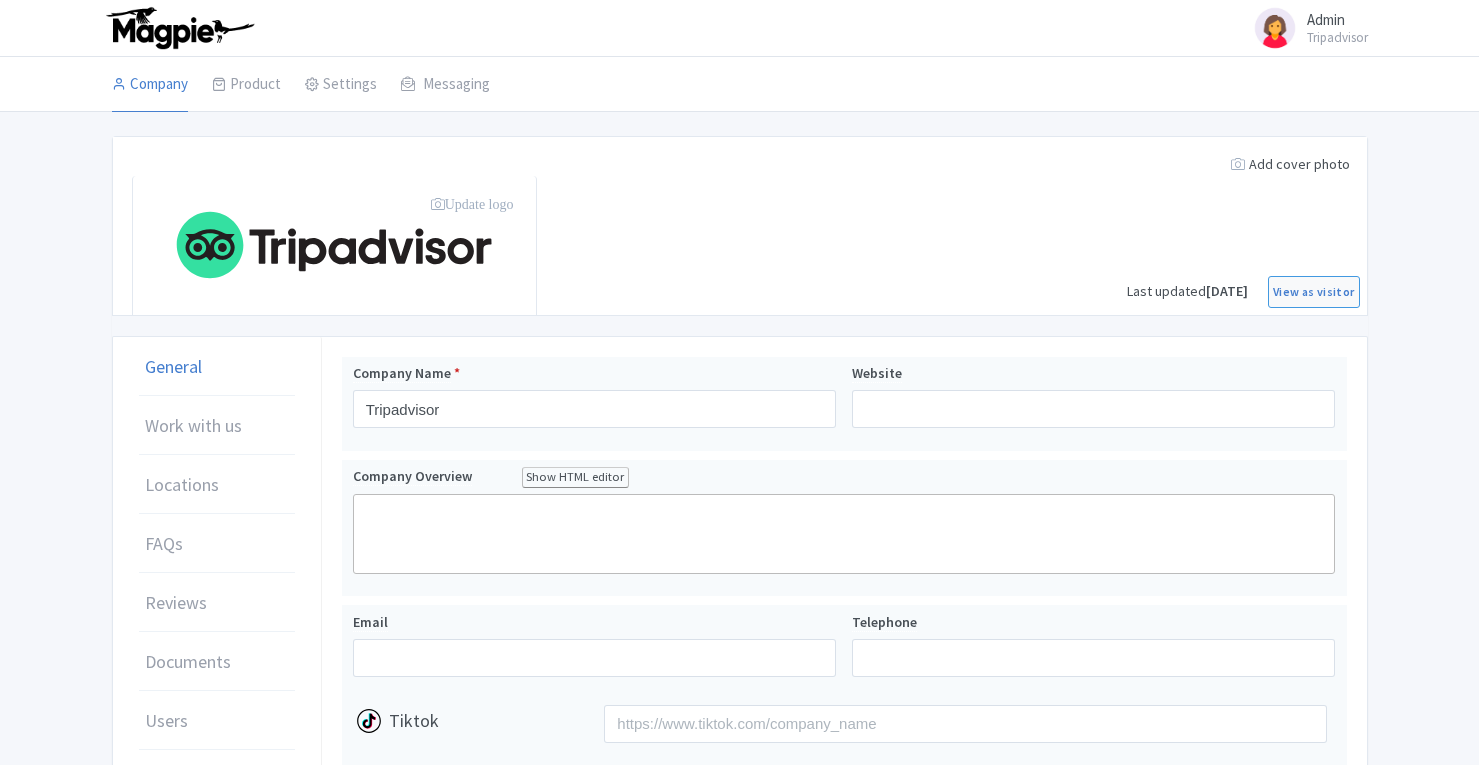 scroll, scrollTop: 342, scrollLeft: 0, axis: vertical 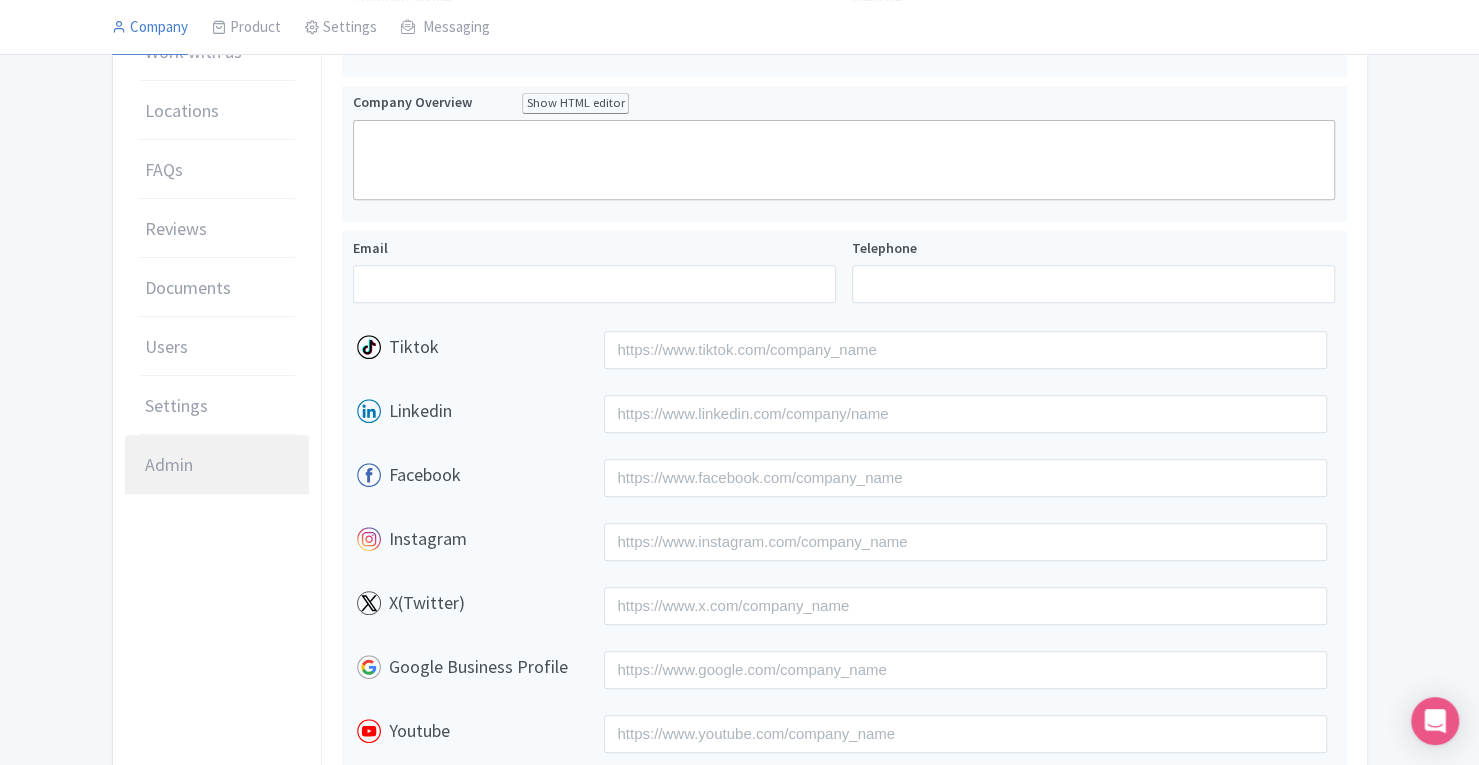 click on "Admin" at bounding box center [217, 465] 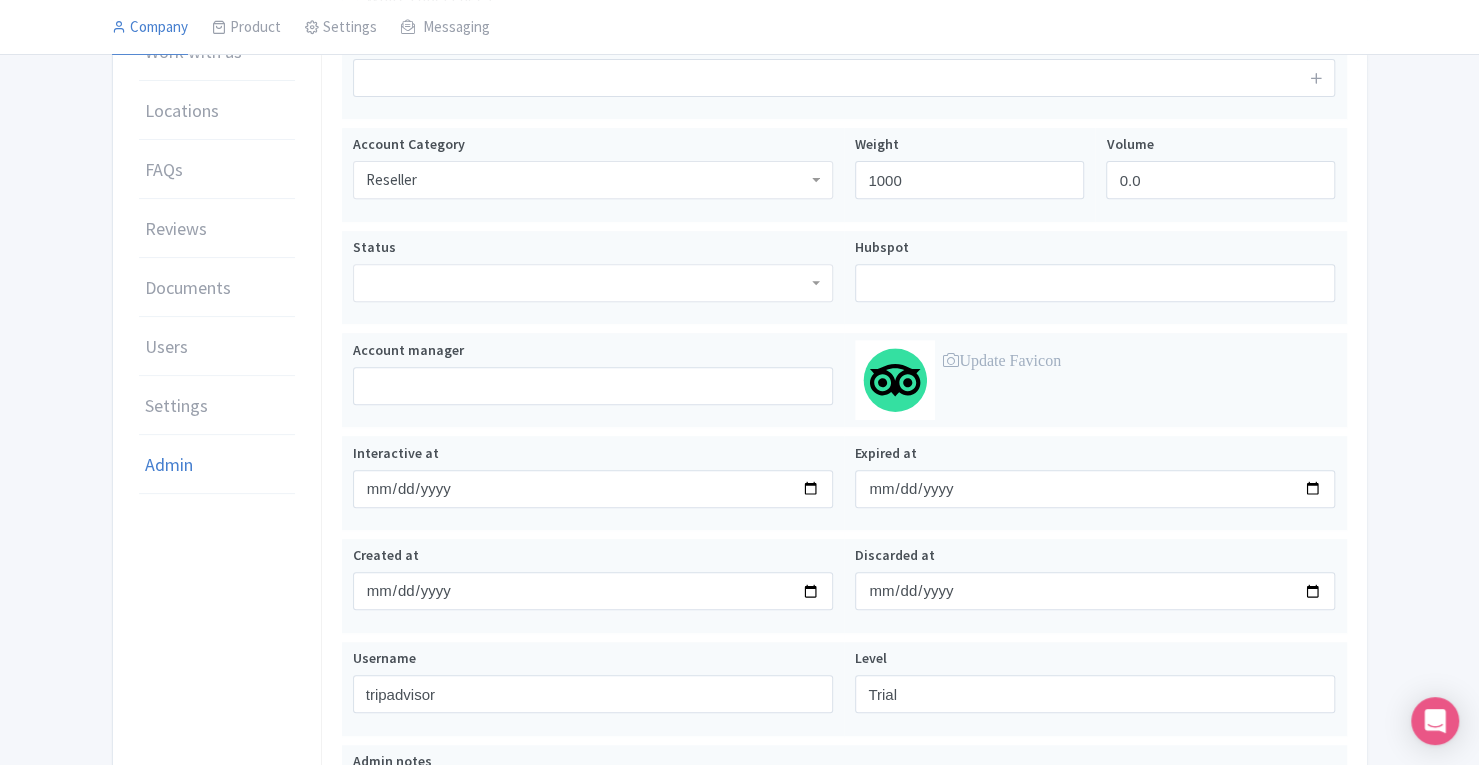 scroll, scrollTop: 0, scrollLeft: 0, axis: both 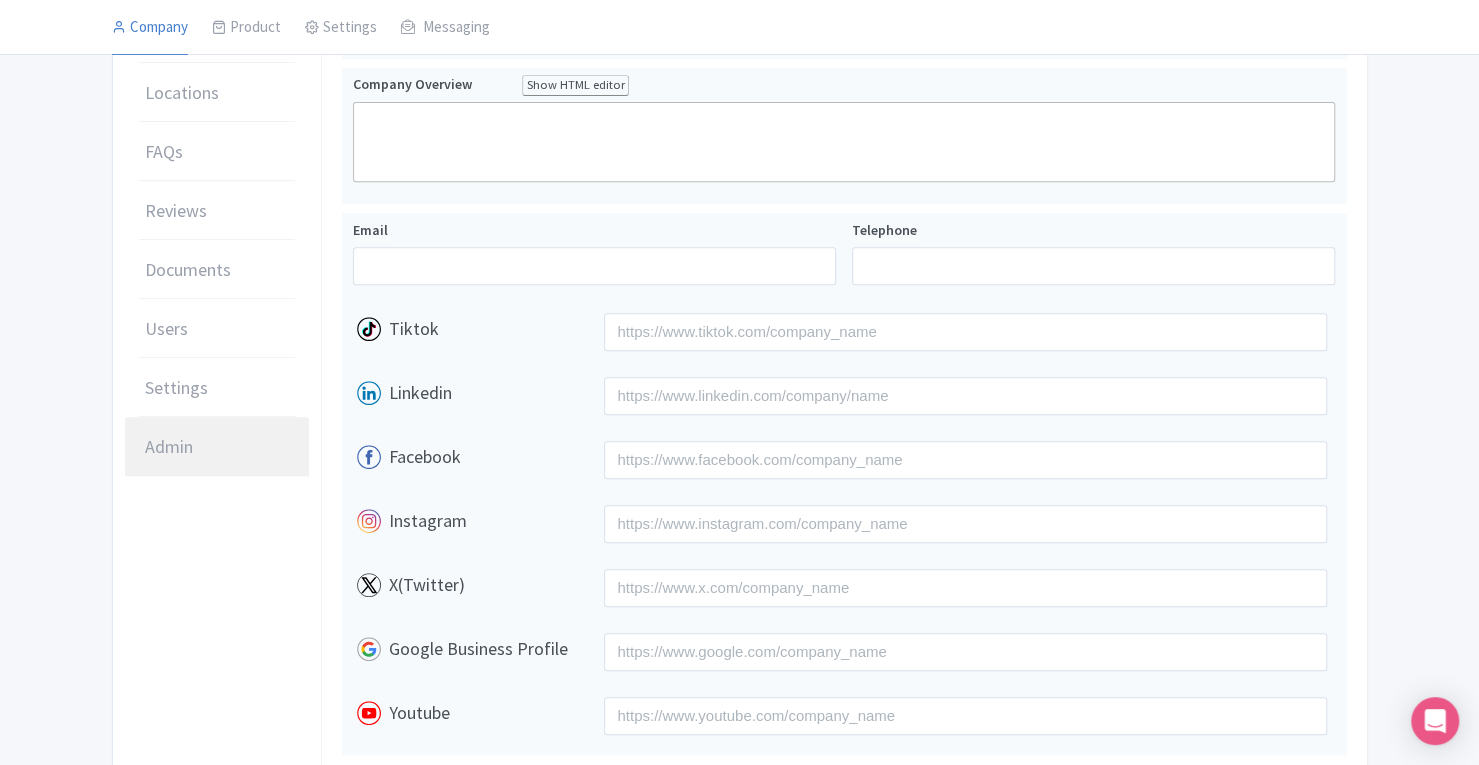 click on "Admin" at bounding box center [169, 446] 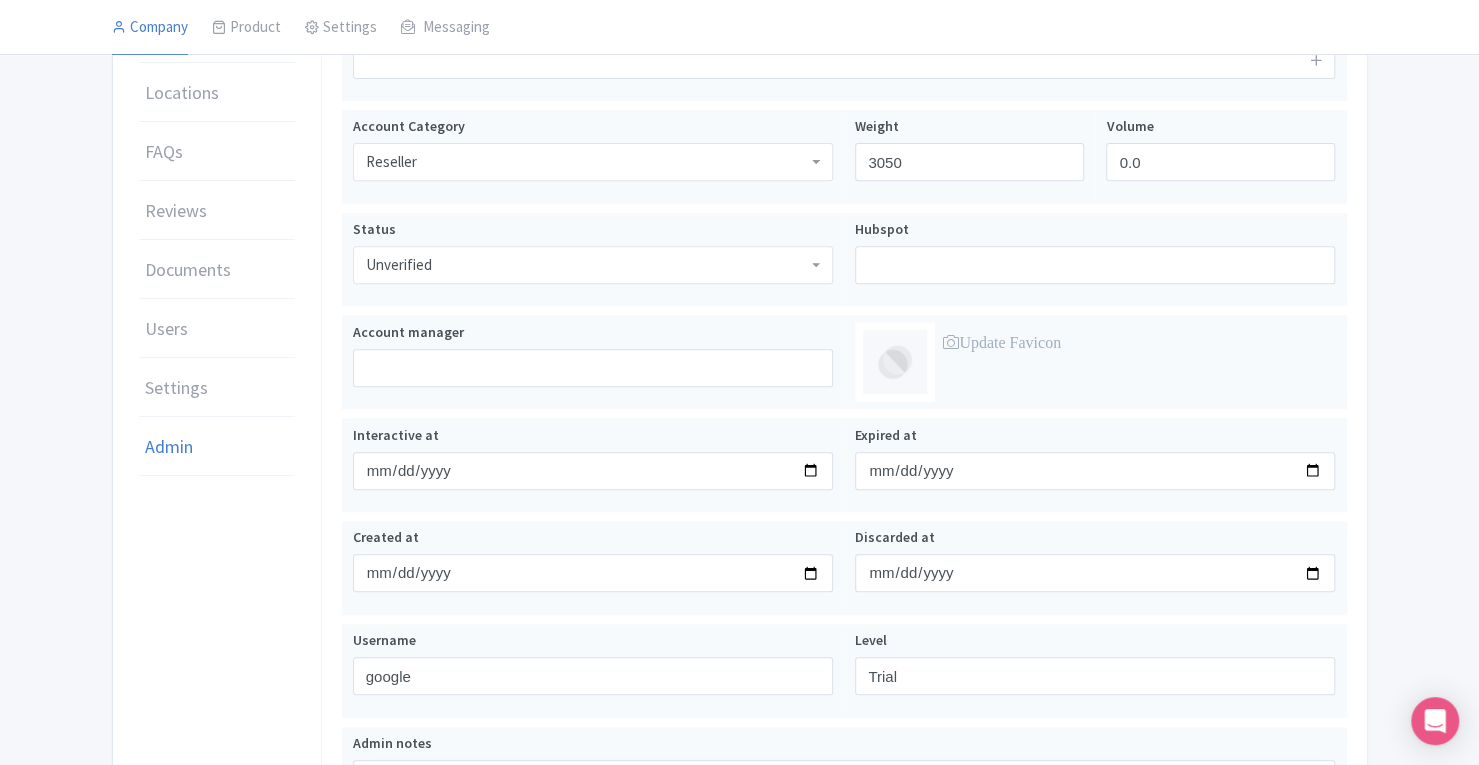 click at bounding box center (895, 362) 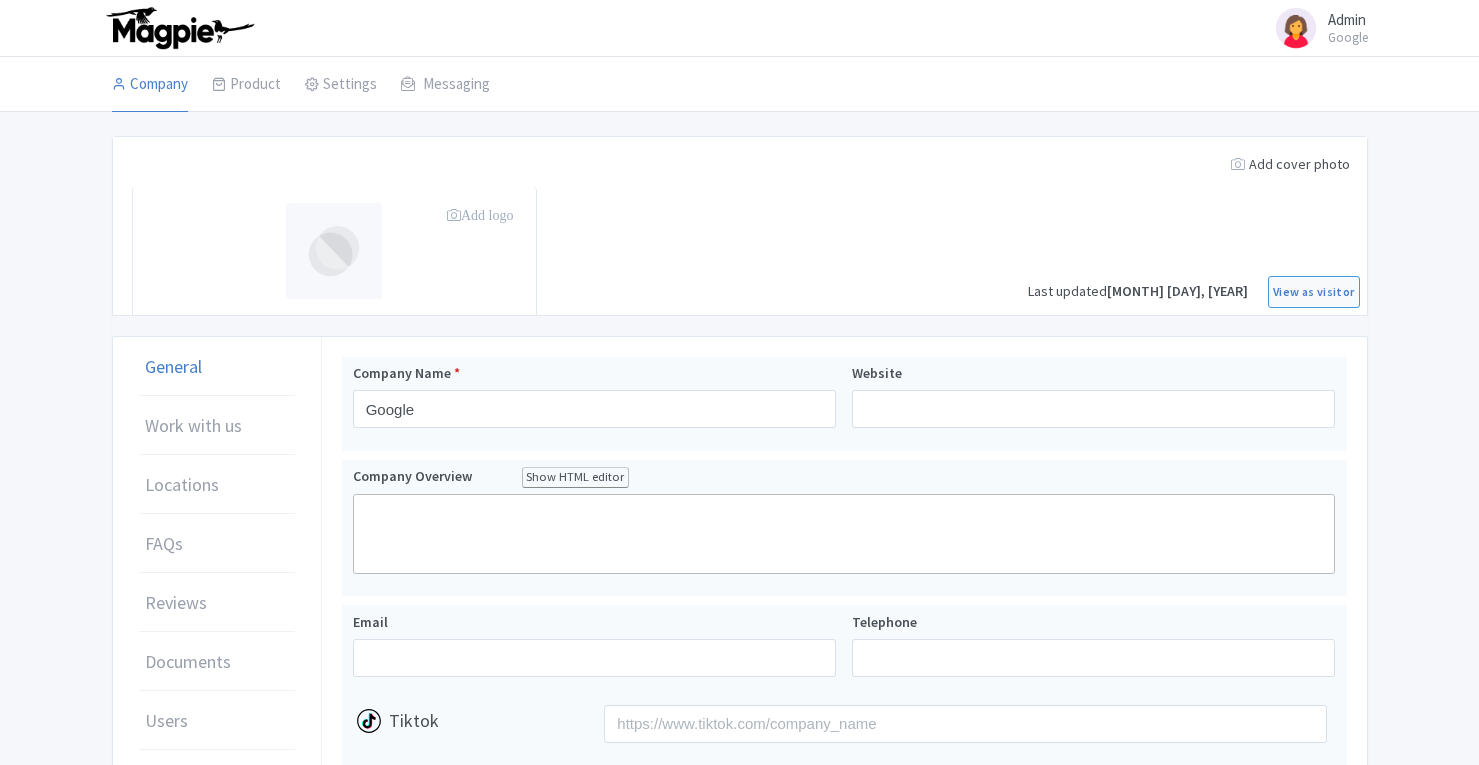 scroll, scrollTop: 392, scrollLeft: 0, axis: vertical 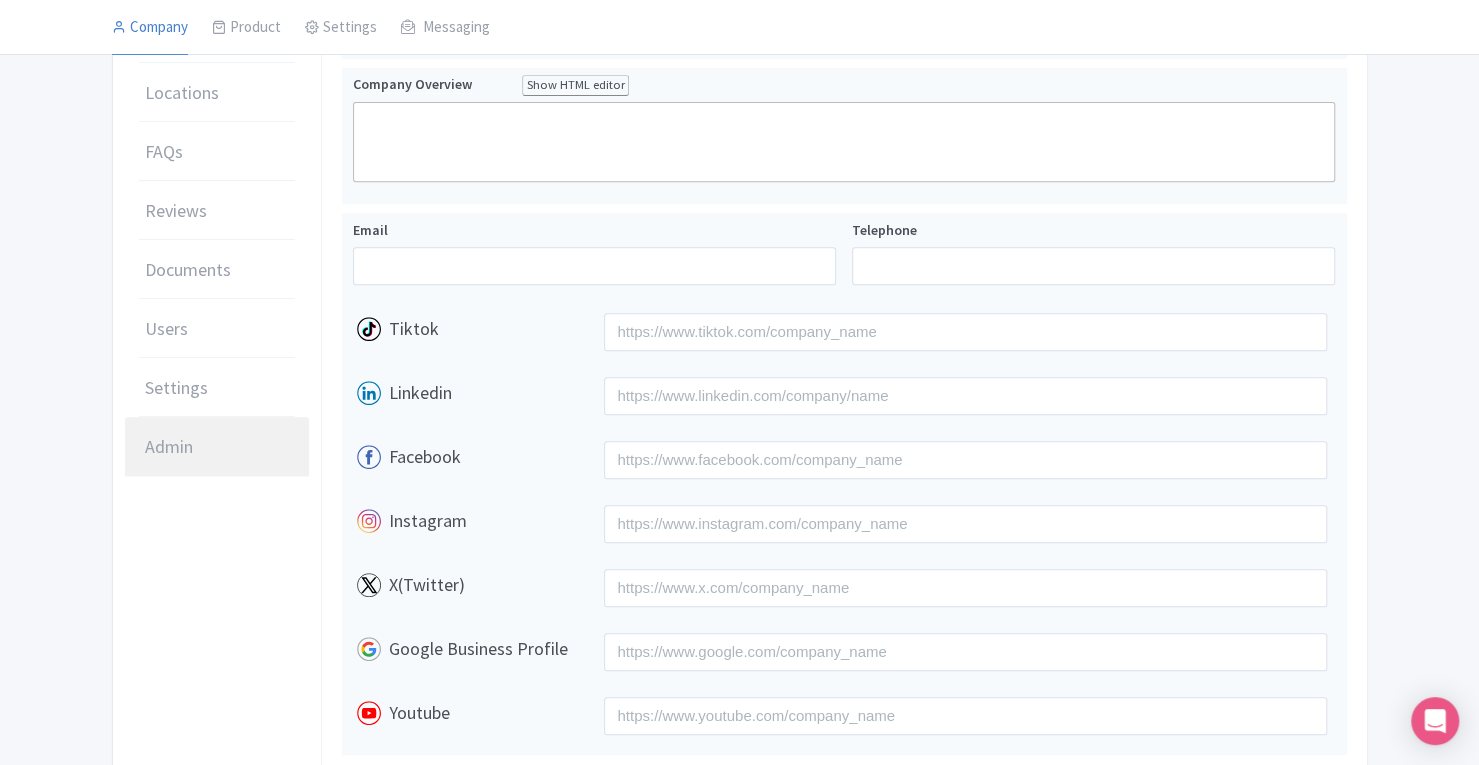 click on "Admin" at bounding box center (169, 446) 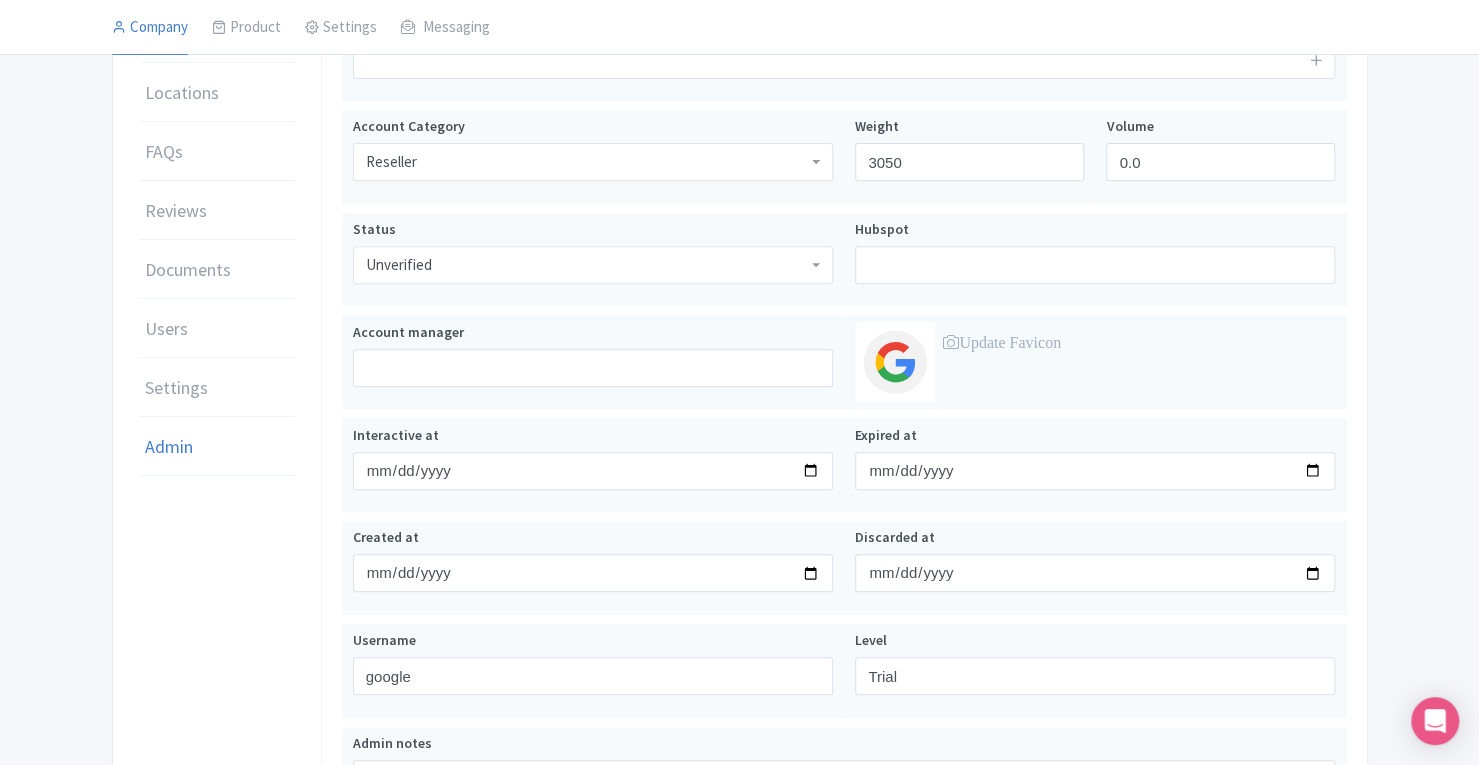 scroll, scrollTop: 0, scrollLeft: 0, axis: both 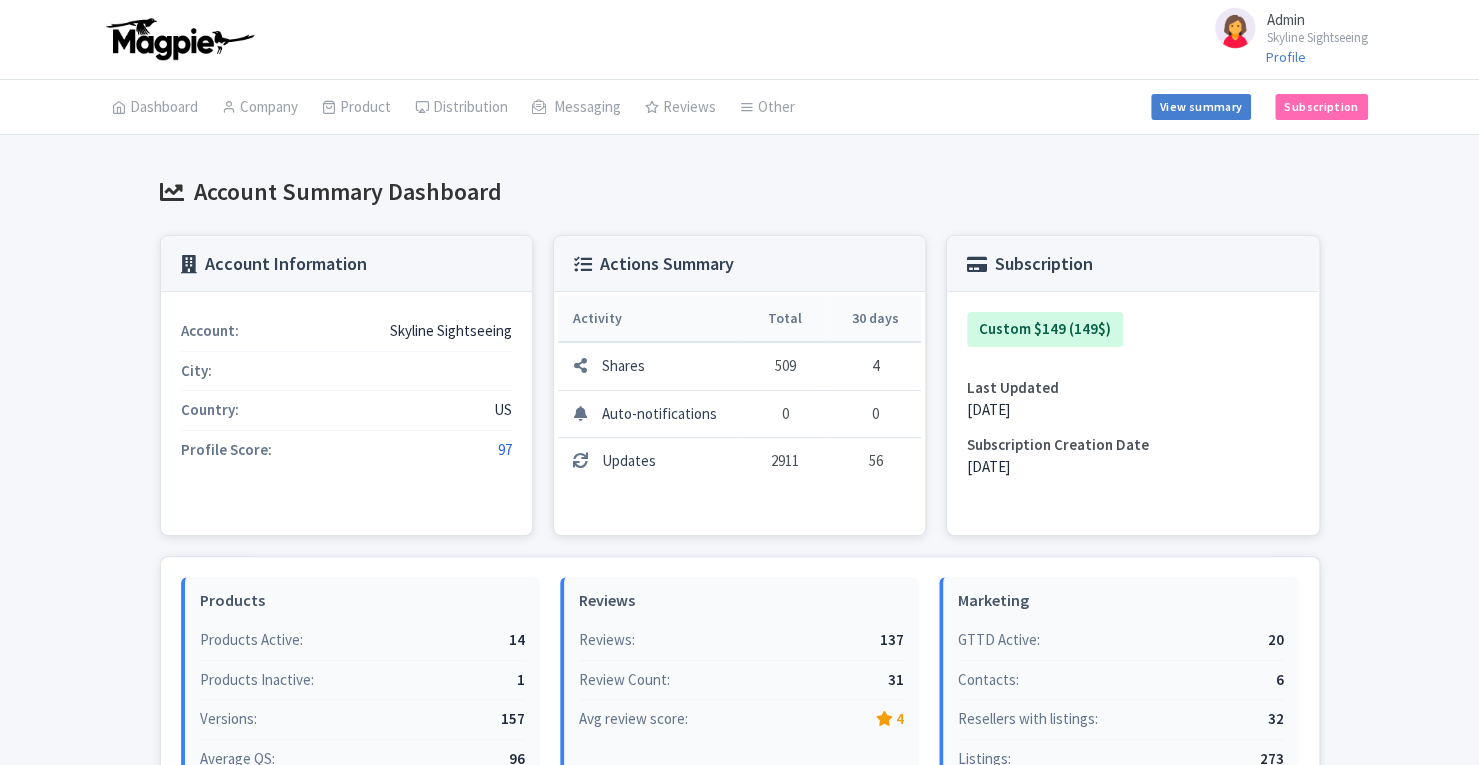 click on "Profile" at bounding box center (1286, 57) 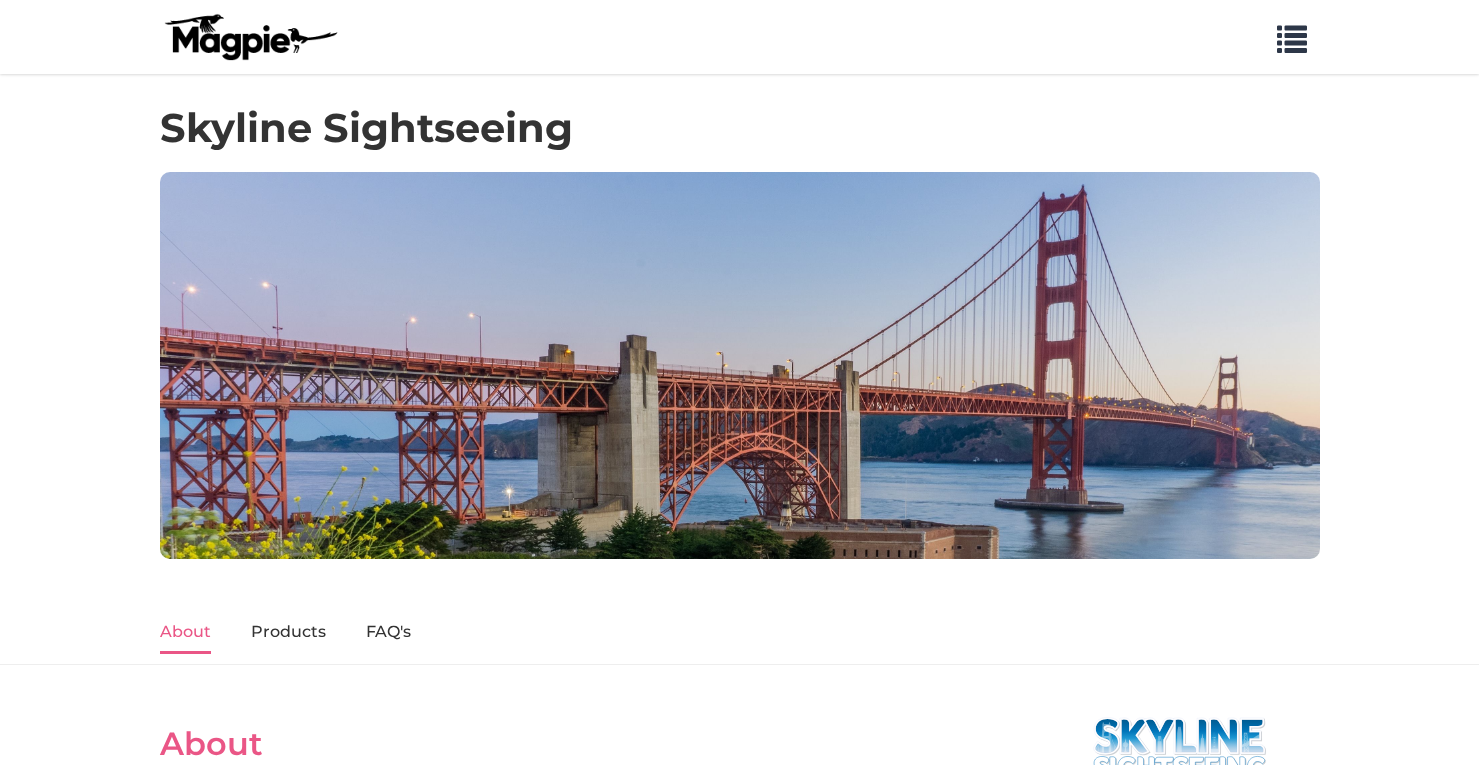 scroll, scrollTop: 0, scrollLeft: 0, axis: both 